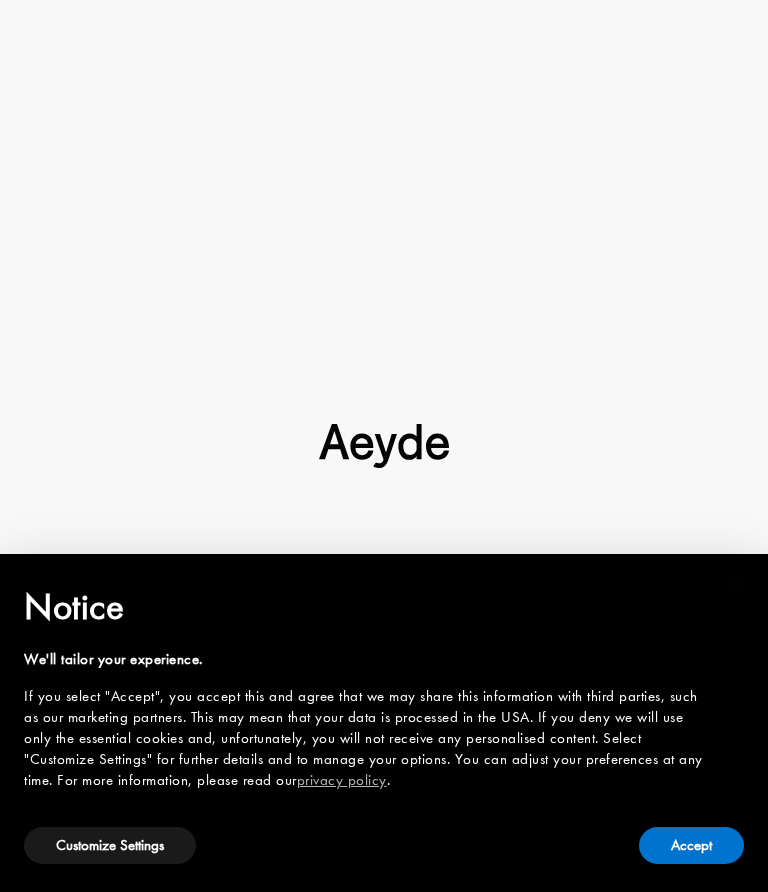 scroll, scrollTop: 0, scrollLeft: 0, axis: both 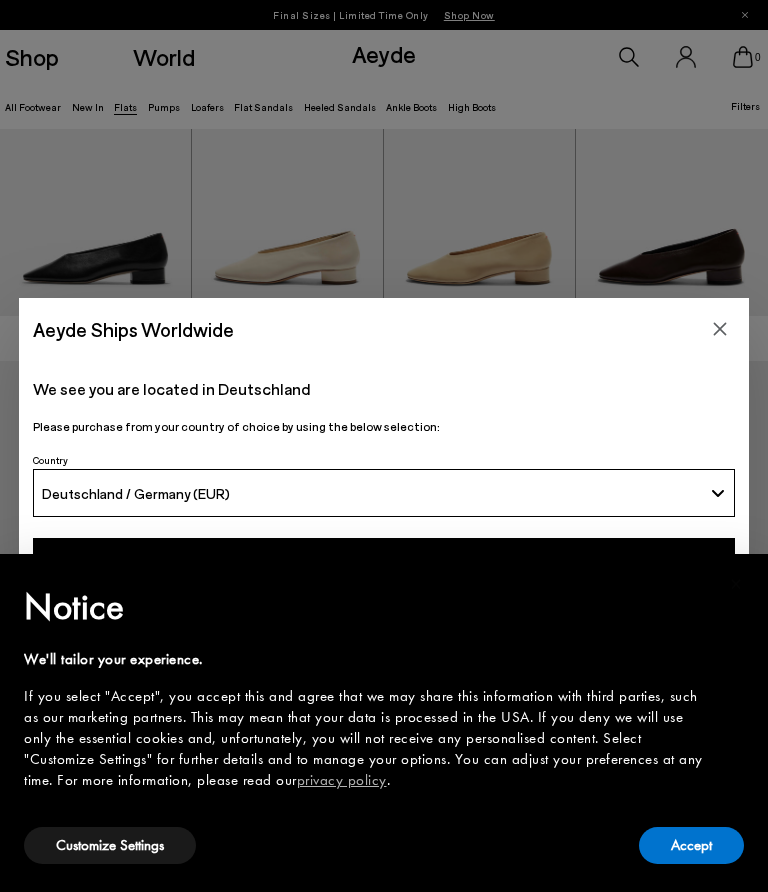 type 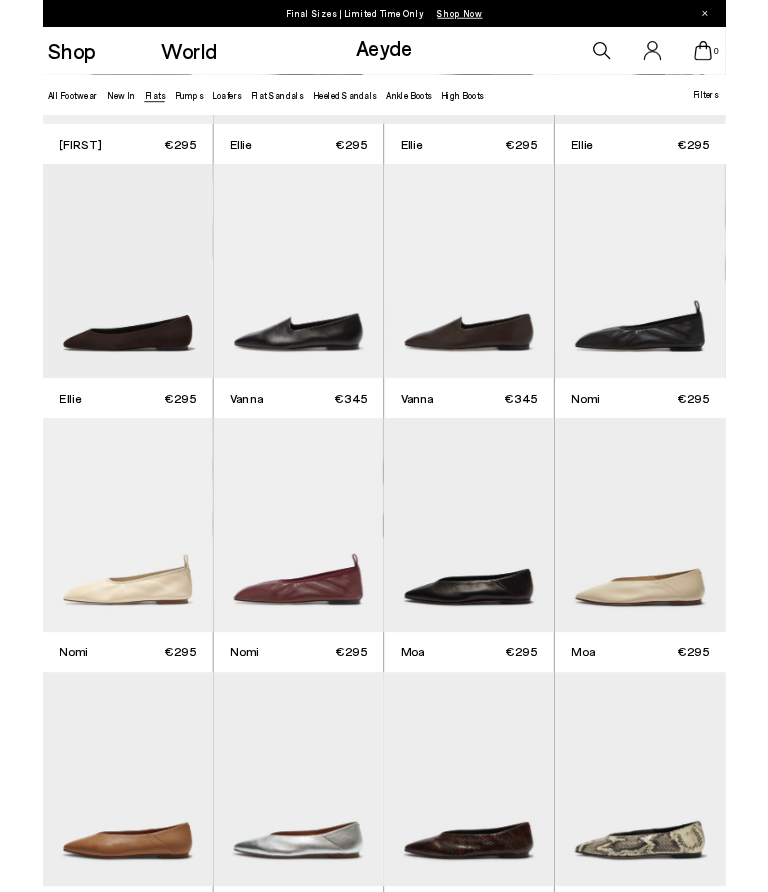 scroll, scrollTop: 515, scrollLeft: 0, axis: vertical 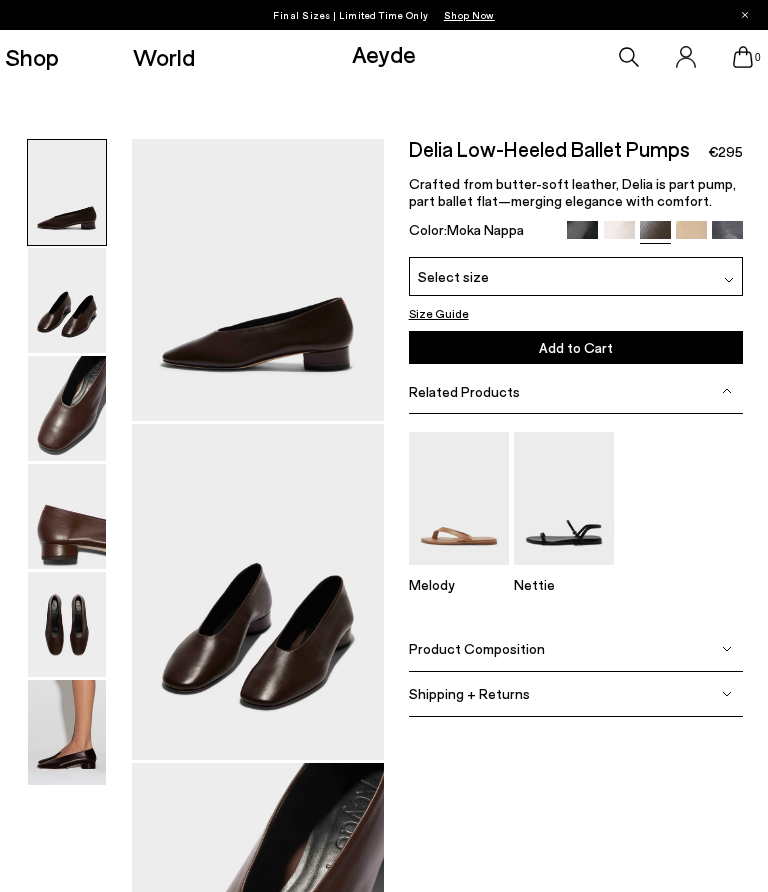 type 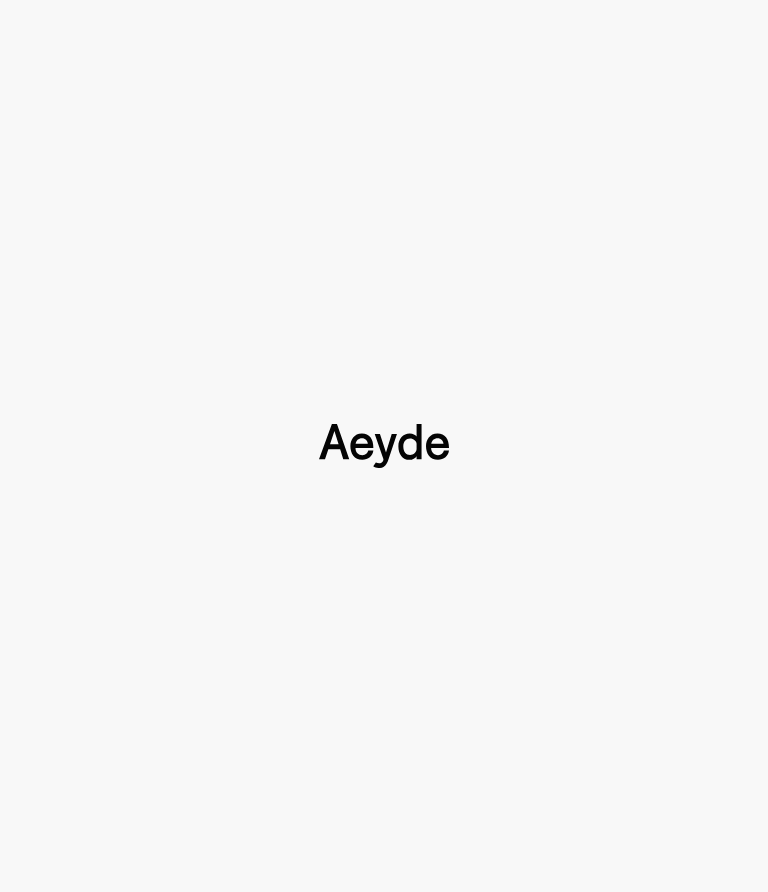 type 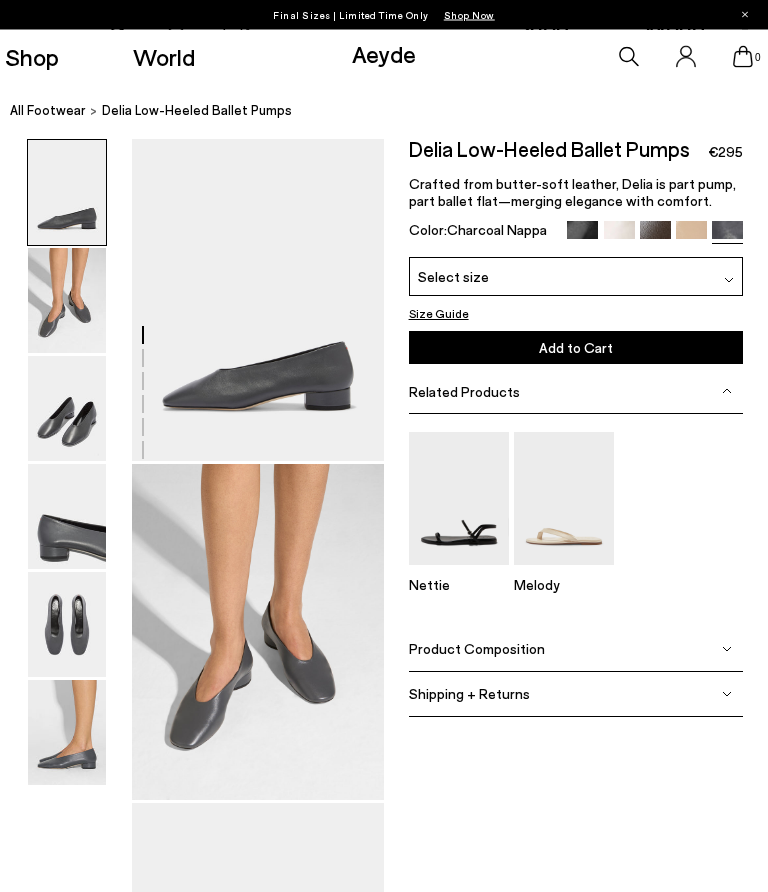 scroll, scrollTop: 0, scrollLeft: 0, axis: both 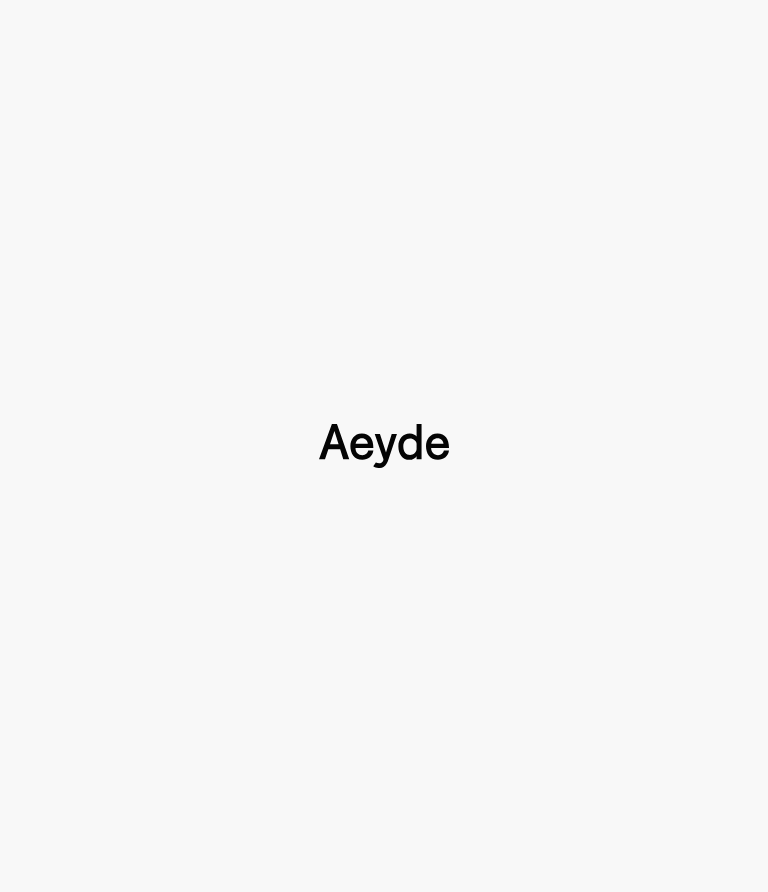 type 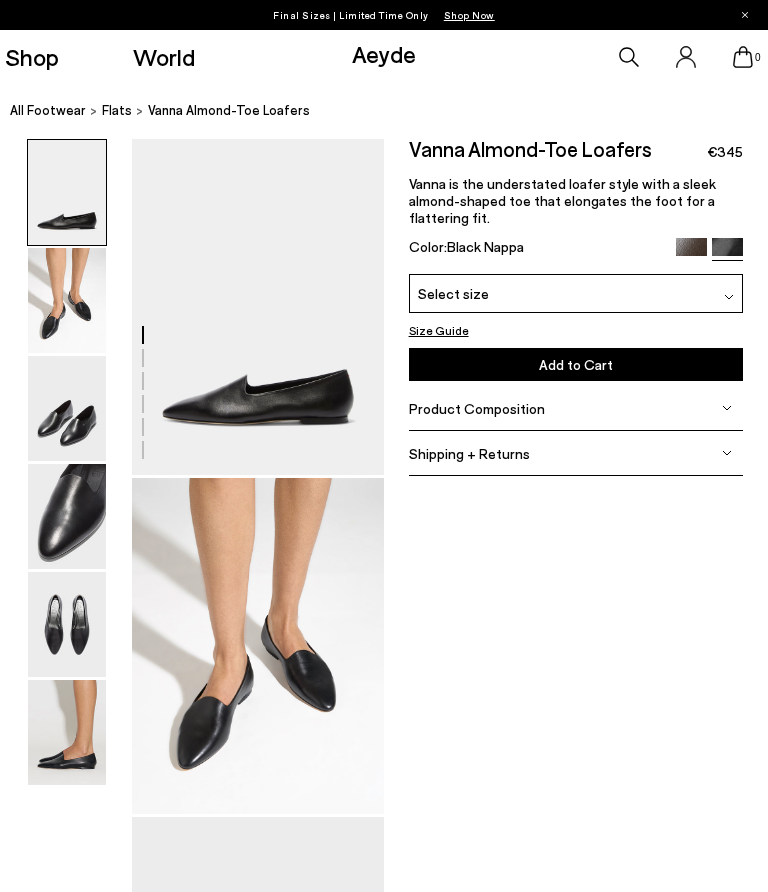 scroll, scrollTop: 0, scrollLeft: 0, axis: both 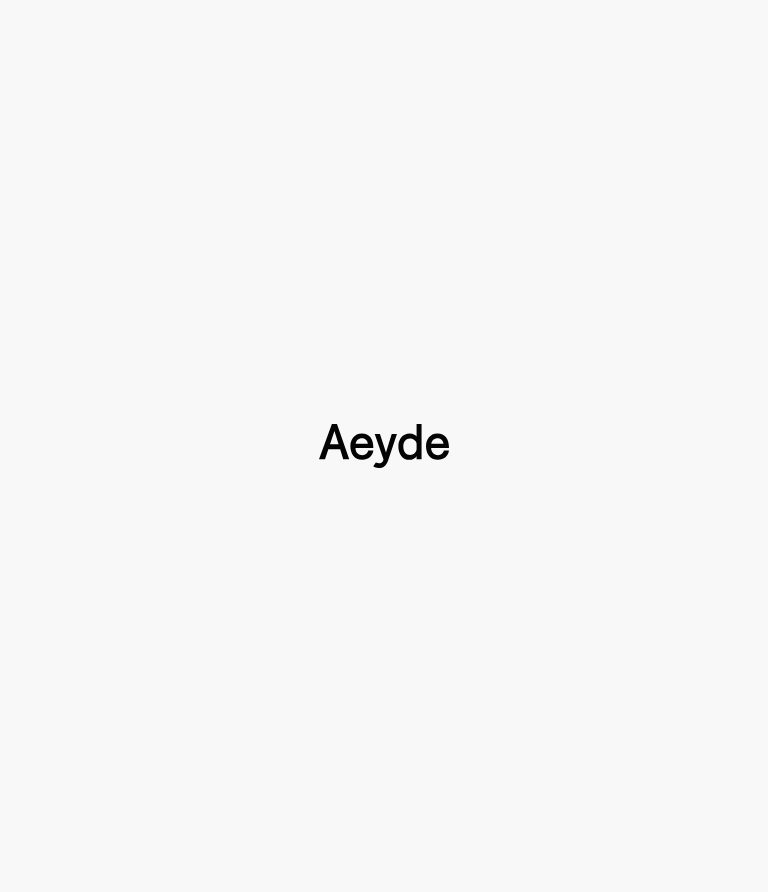 type 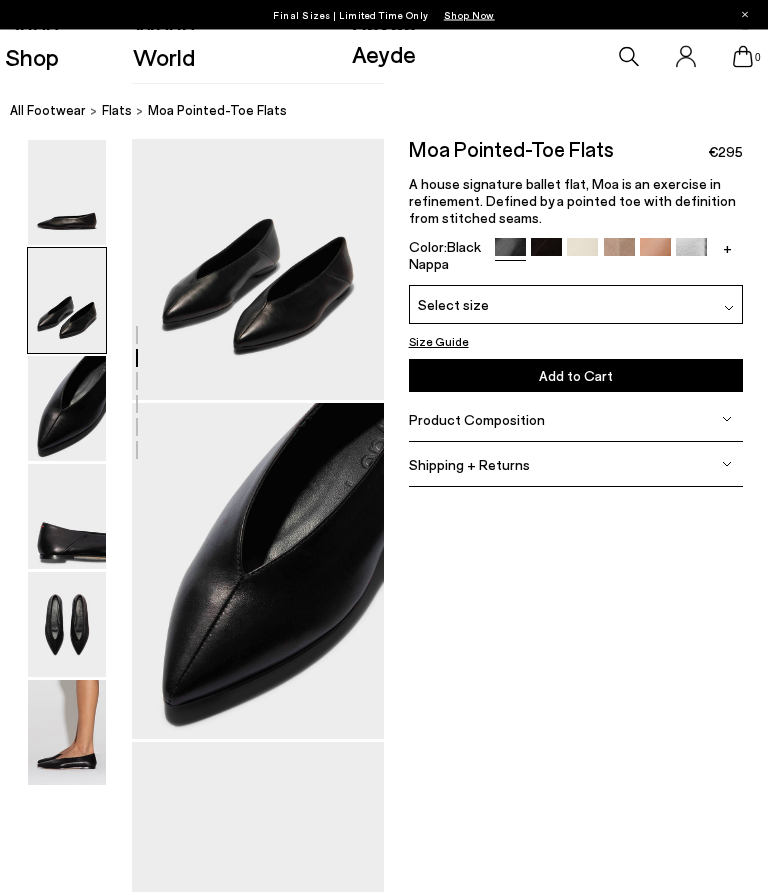 scroll, scrollTop: 327, scrollLeft: 6, axis: both 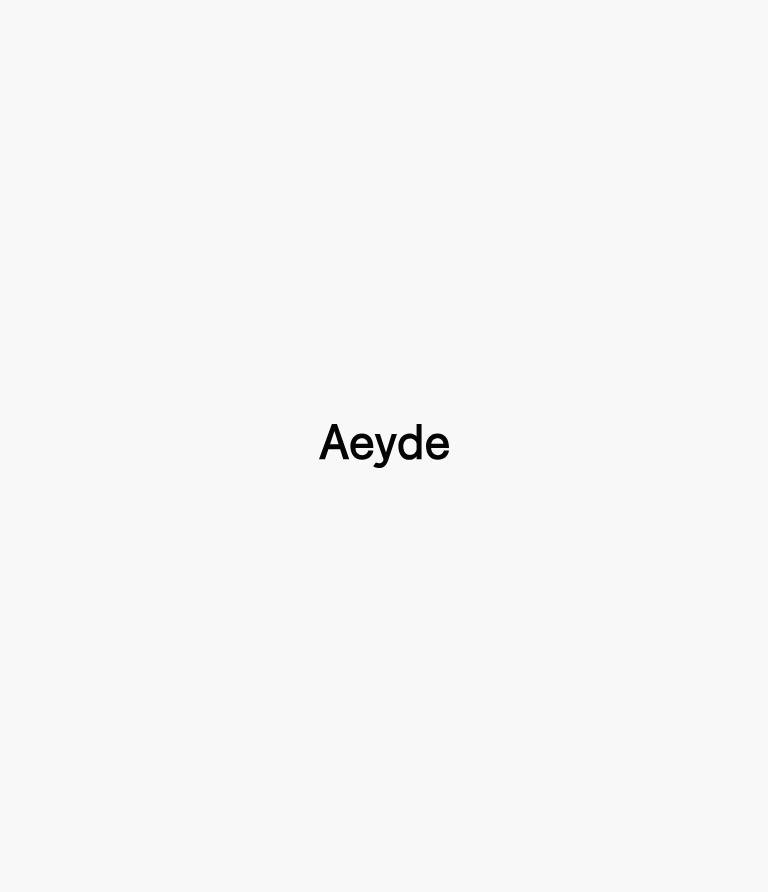 type 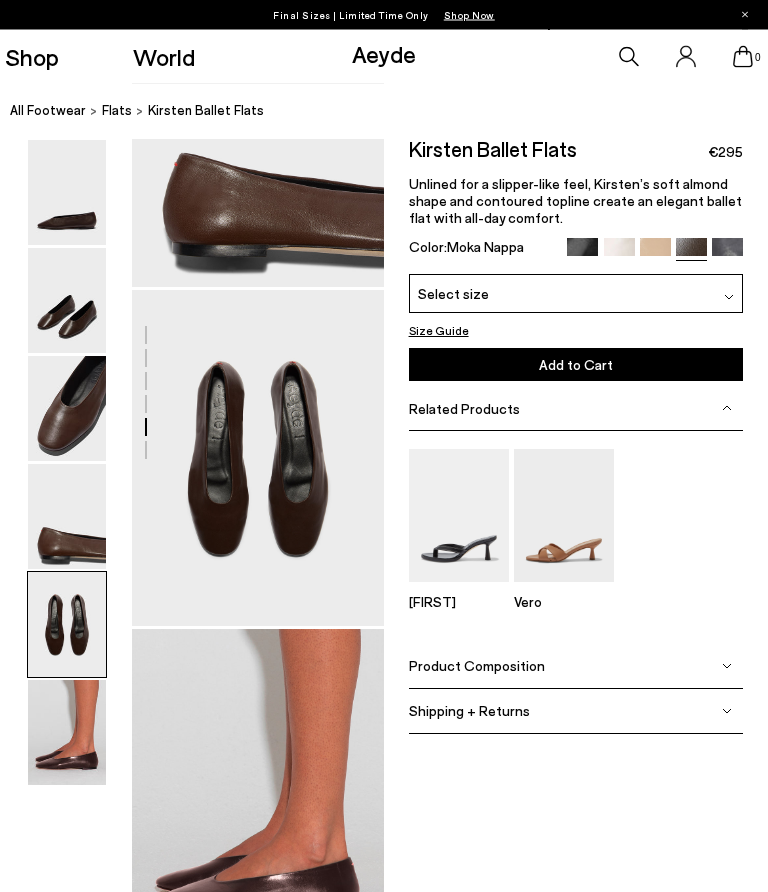 scroll, scrollTop: 1200, scrollLeft: 0, axis: vertical 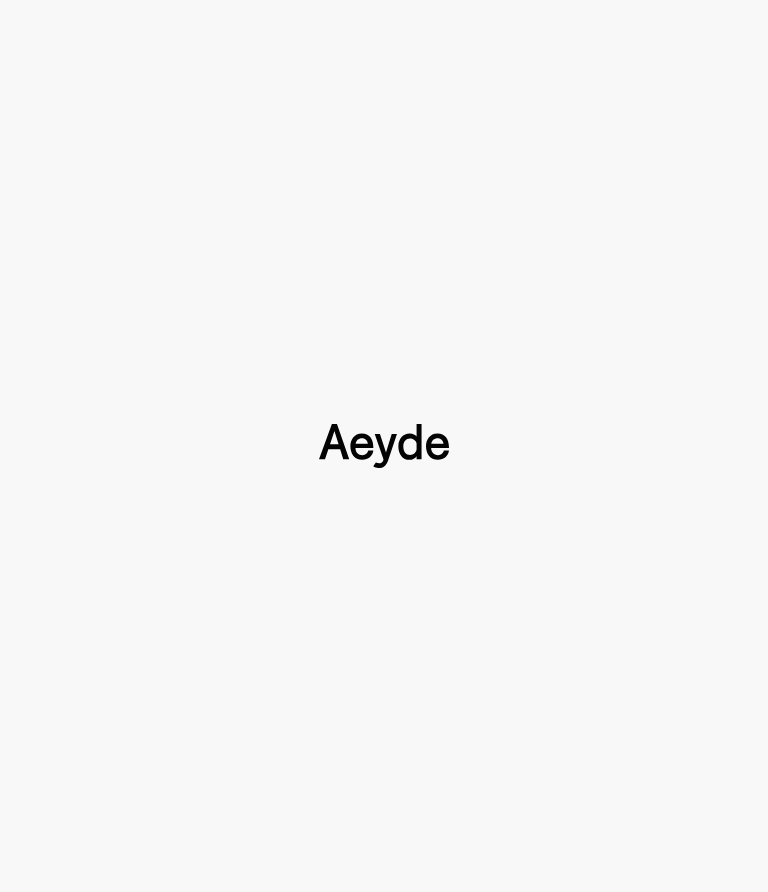 type 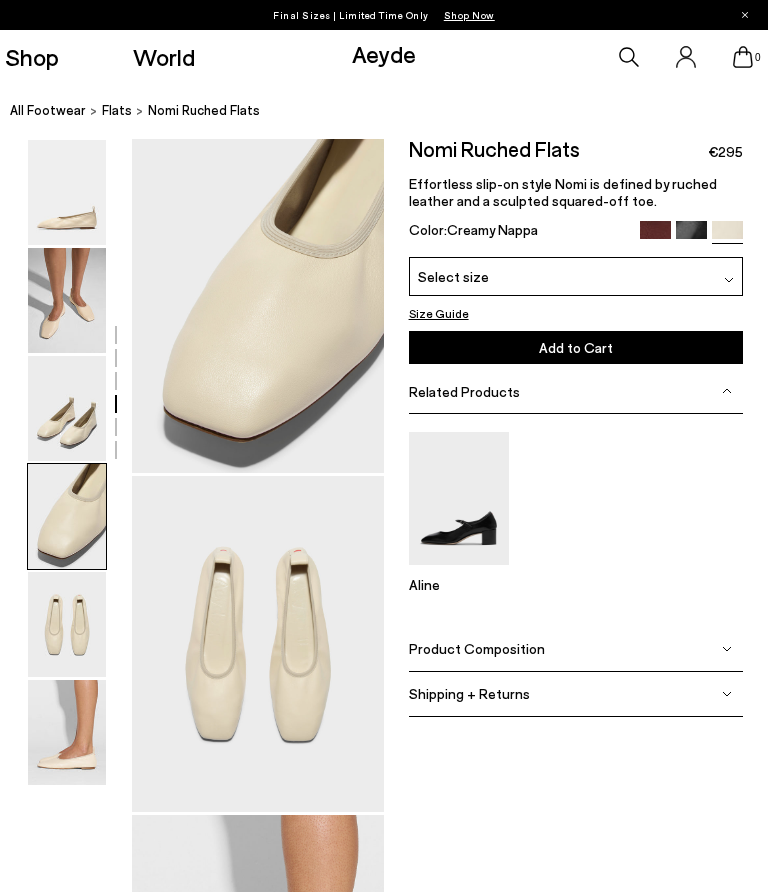 scroll, scrollTop: 934, scrollLeft: 25, axis: both 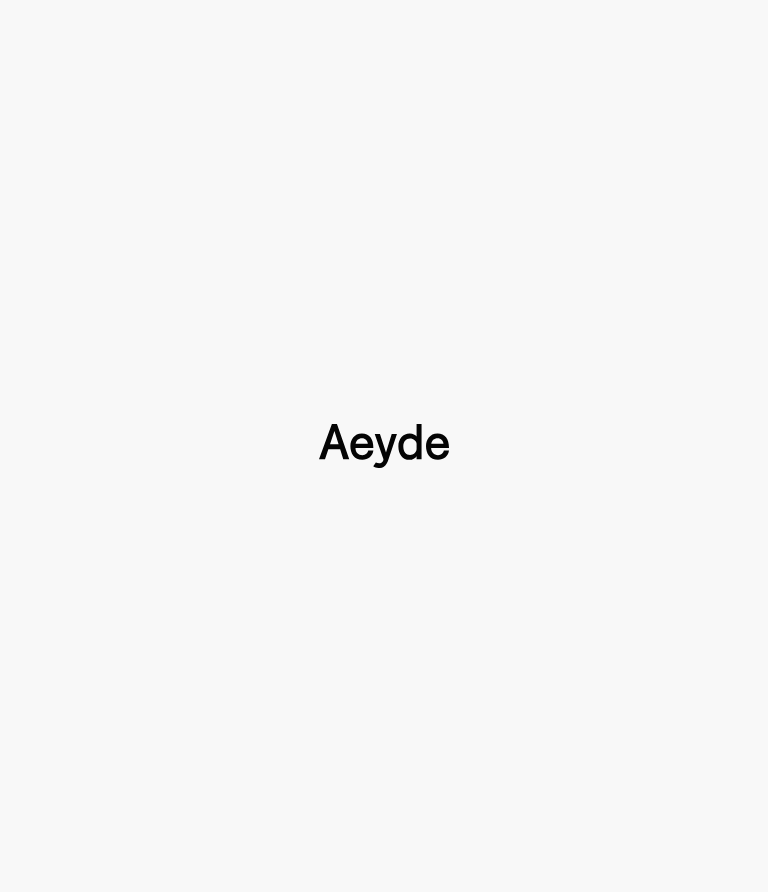 type 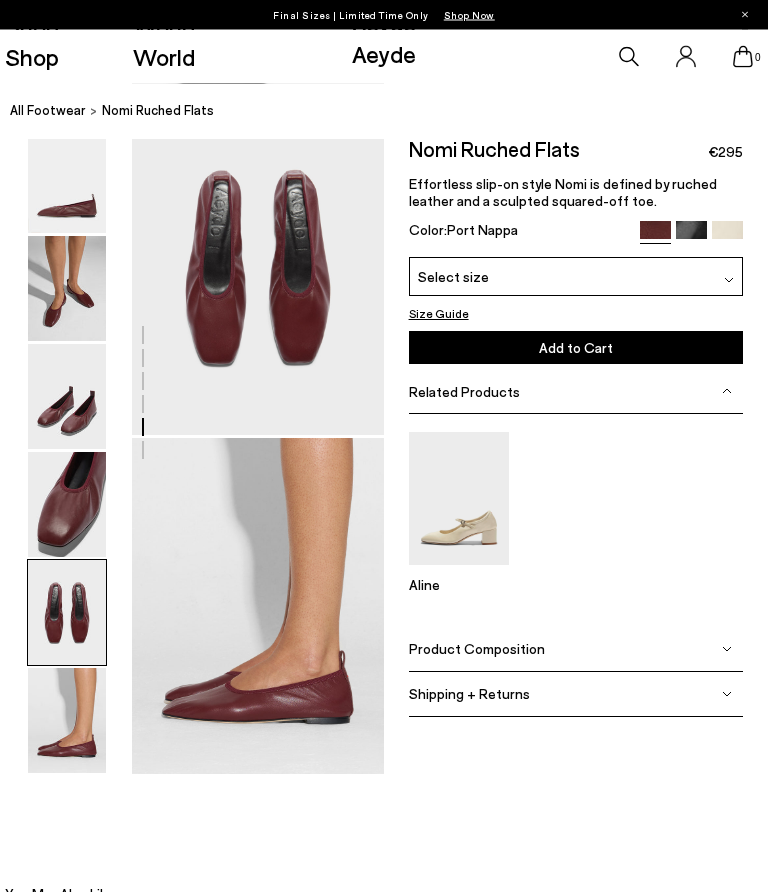 scroll, scrollTop: 1288, scrollLeft: 0, axis: vertical 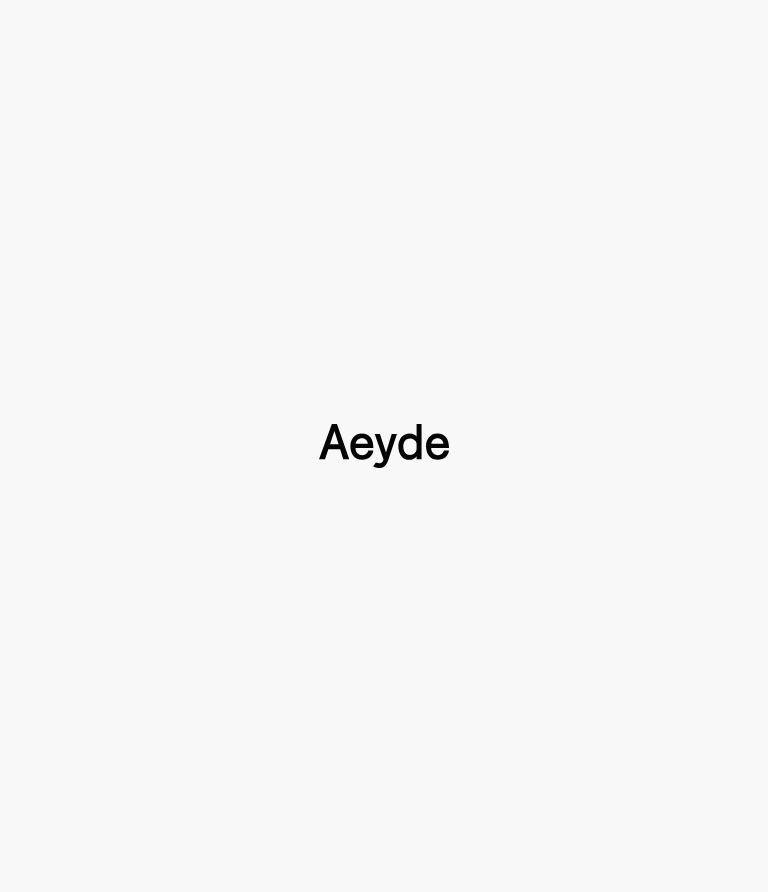 type 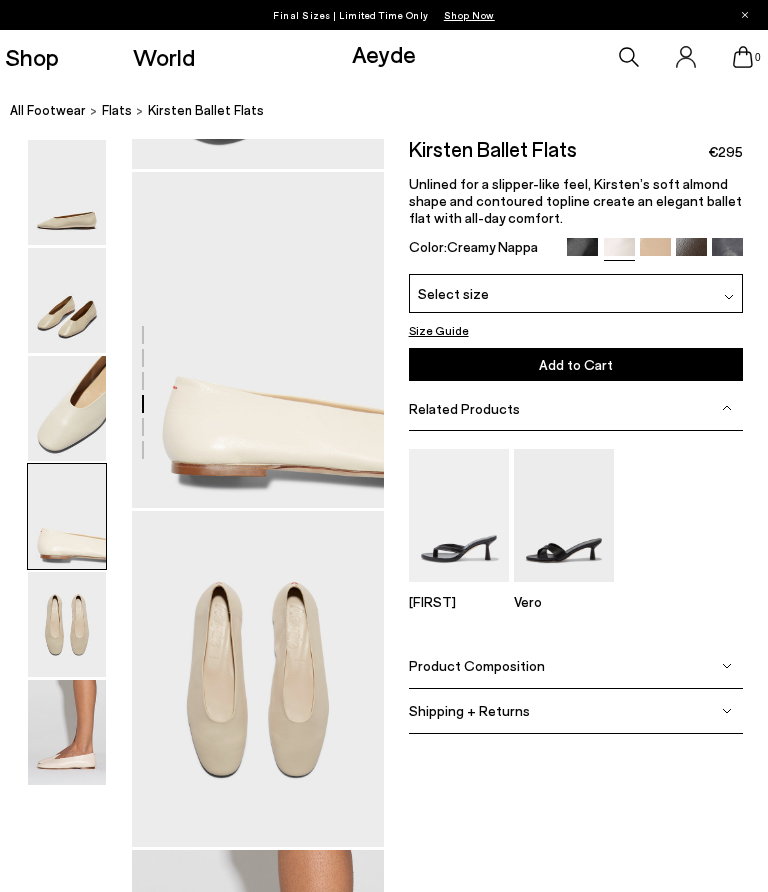 scroll, scrollTop: 971, scrollLeft: 0, axis: vertical 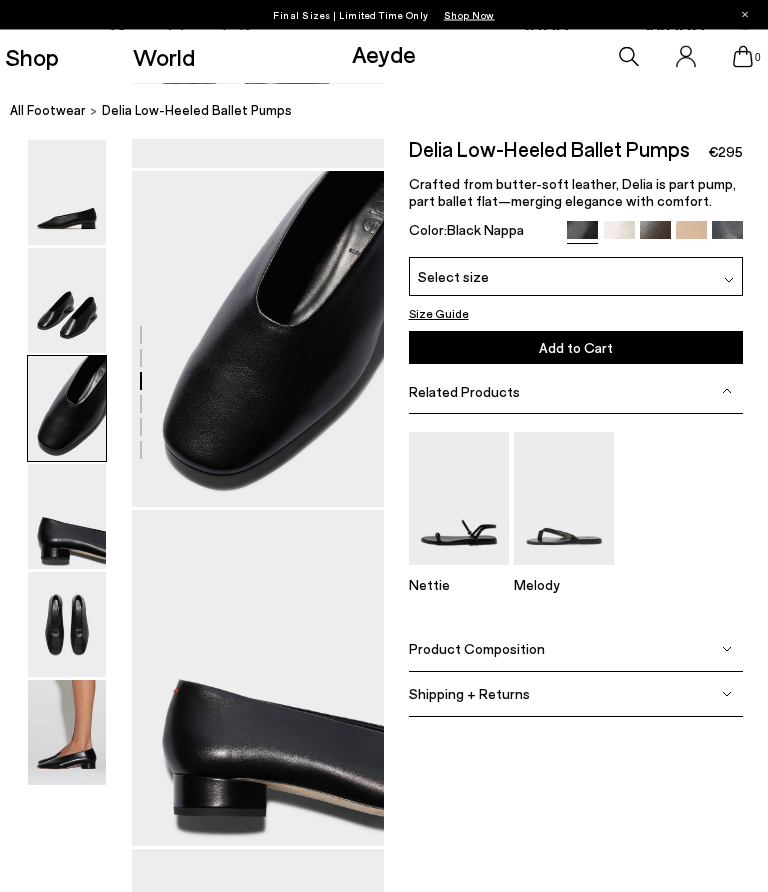 click on "Delia Low-Heeled Ballet Pumps
€295
Crafted from butter-soft leather, Delia is part pump, part ballet flat—merging elegance with comfort.
Color:  Black Nappa" at bounding box center (576, 198) 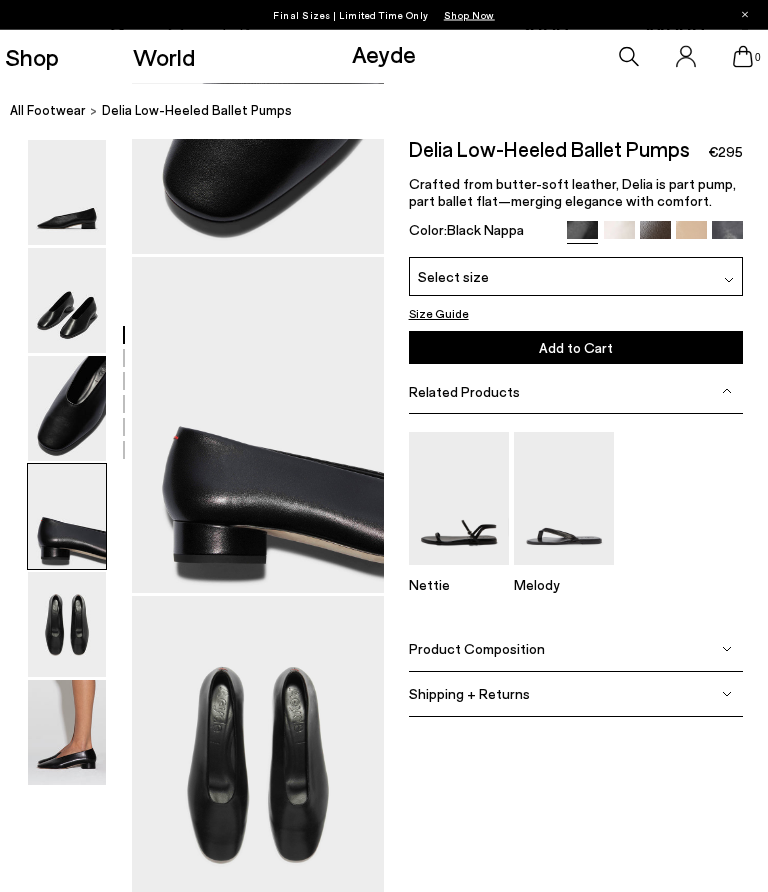 scroll, scrollTop: 899, scrollLeft: 25, axis: both 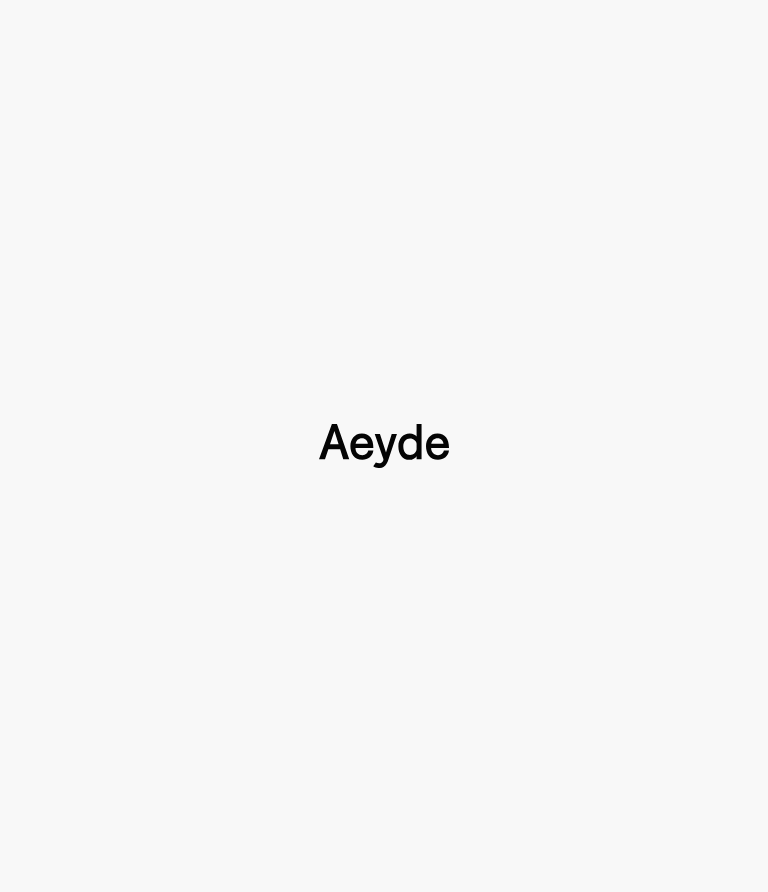 type 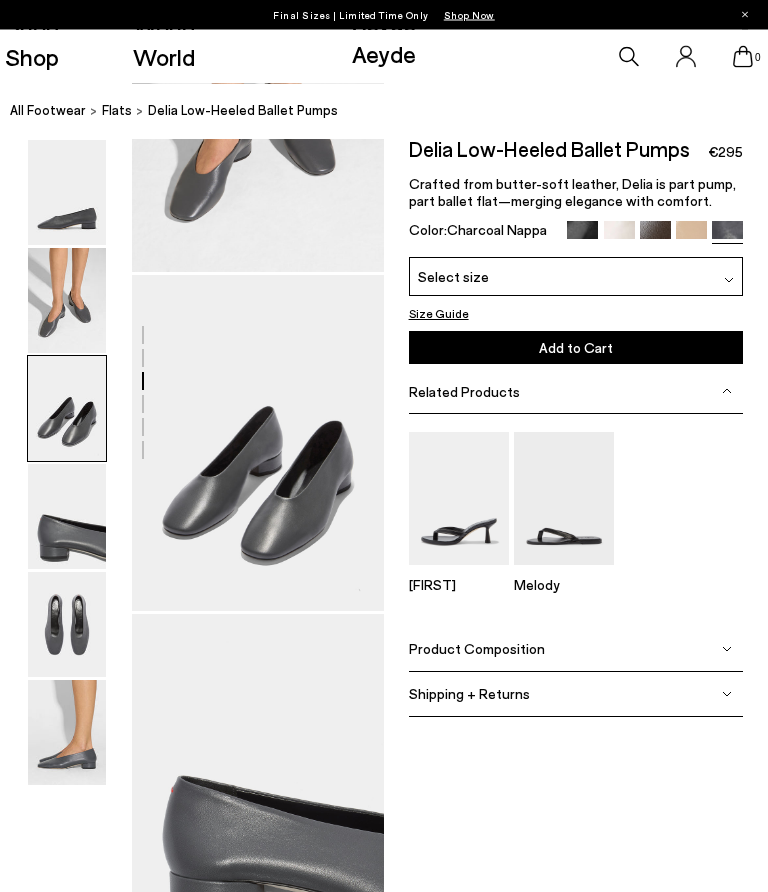 scroll, scrollTop: 459, scrollLeft: 0, axis: vertical 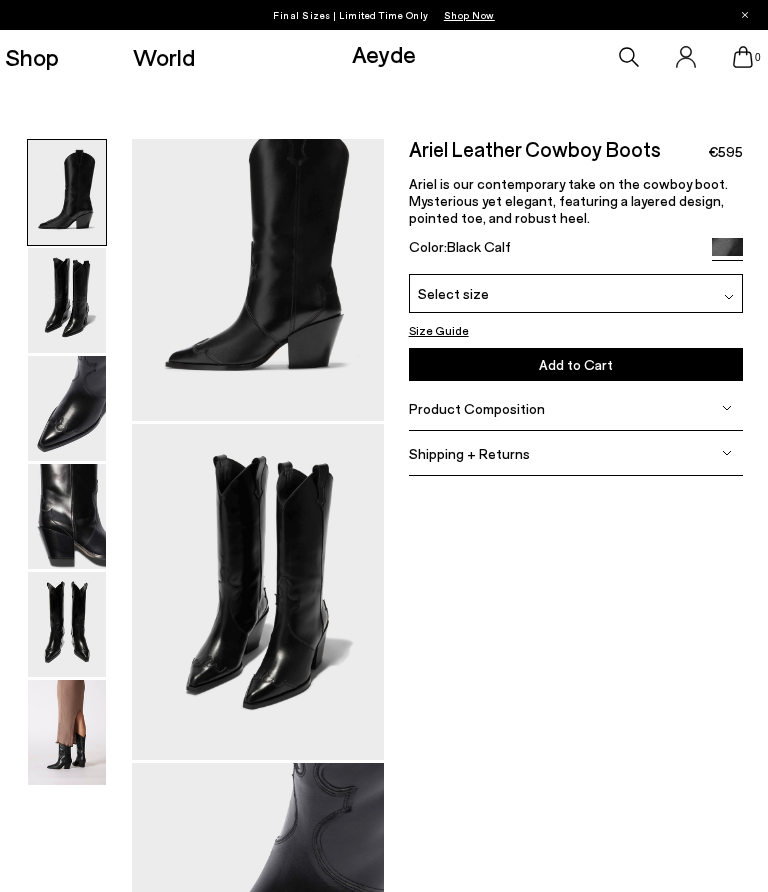 type 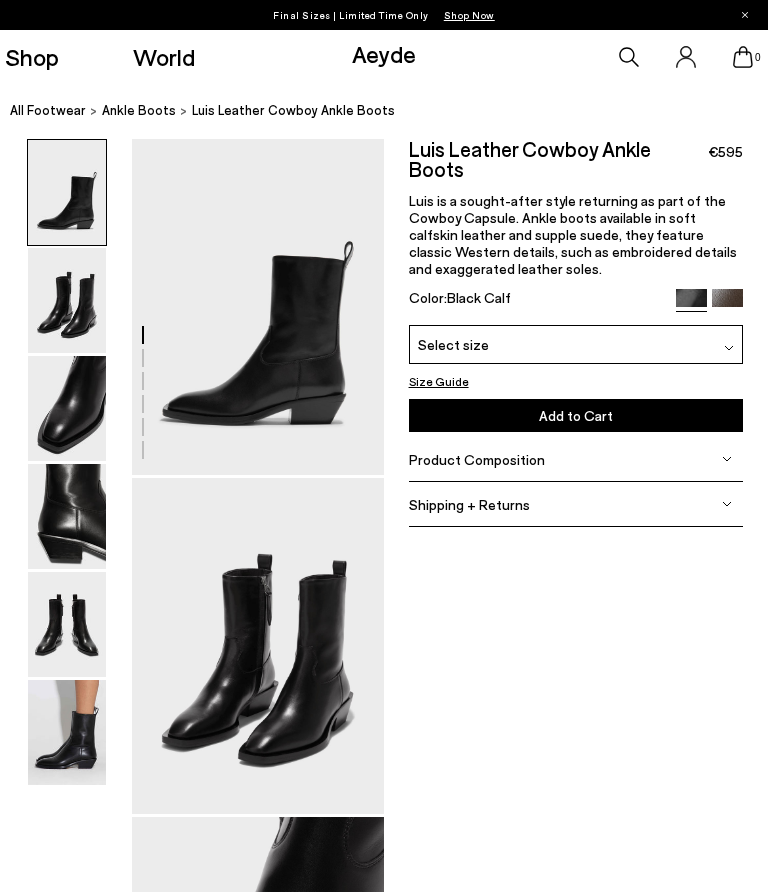 scroll, scrollTop: 0, scrollLeft: 0, axis: both 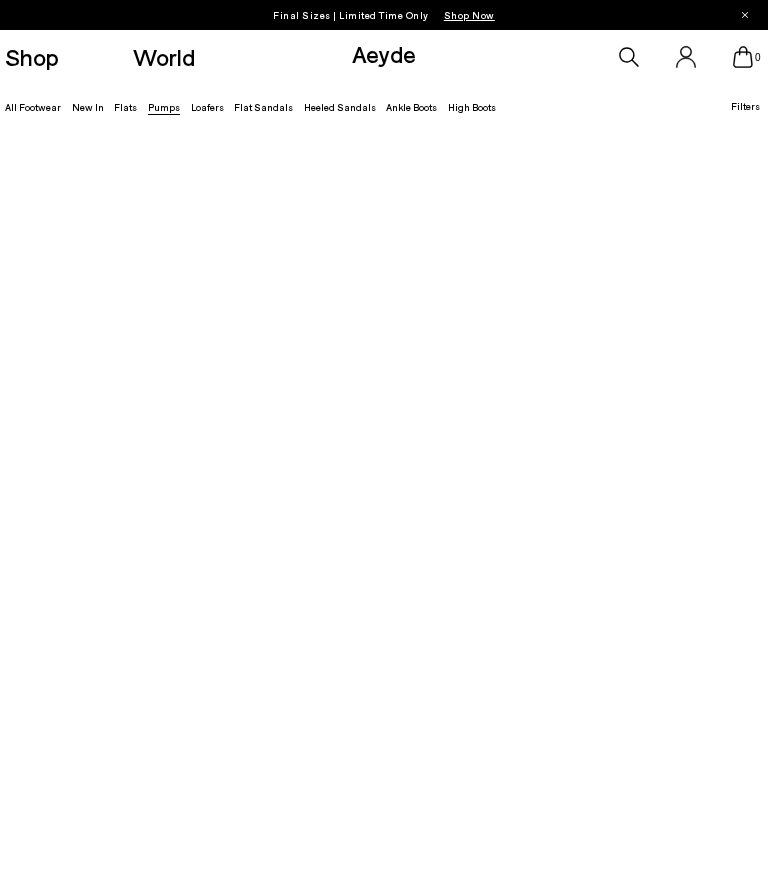 type 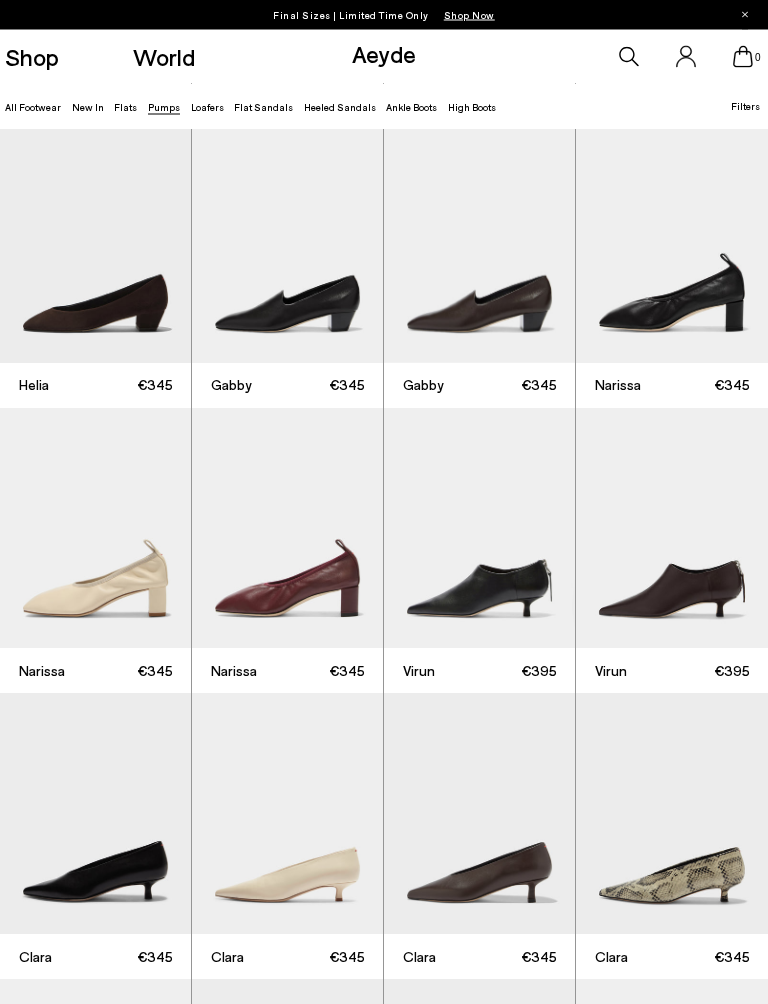 scroll, scrollTop: 1151, scrollLeft: 0, axis: vertical 